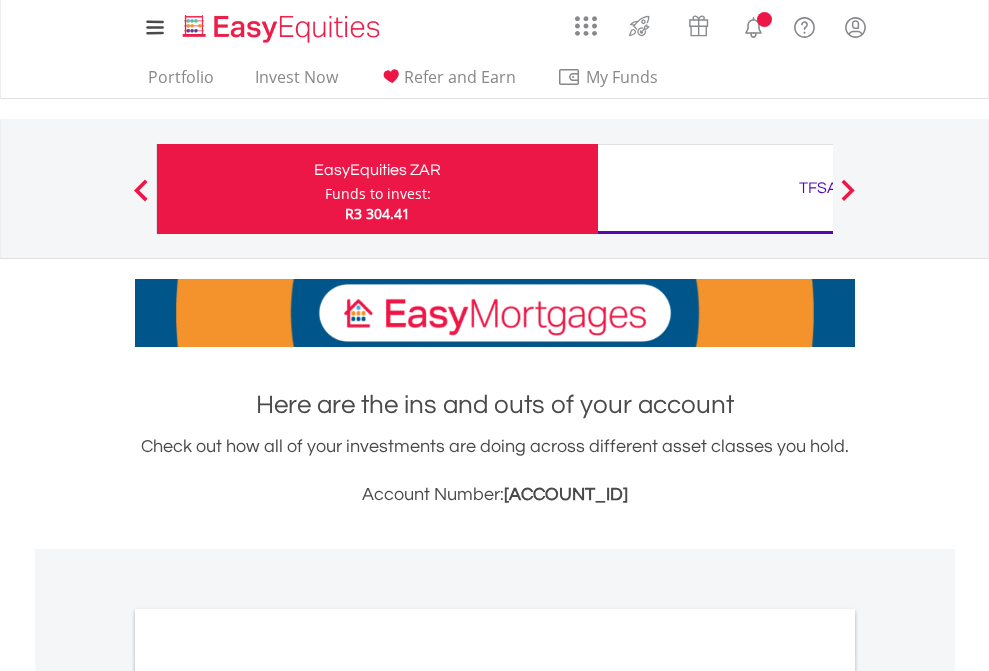 scroll, scrollTop: 0, scrollLeft: 0, axis: both 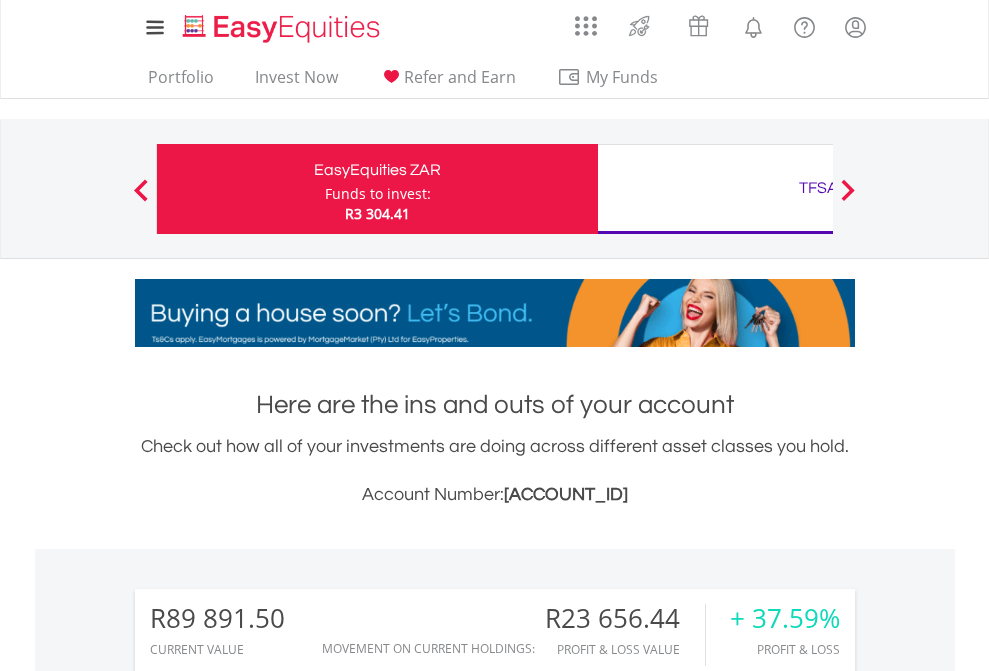 click on "Funds to invest:" at bounding box center [378, 194] 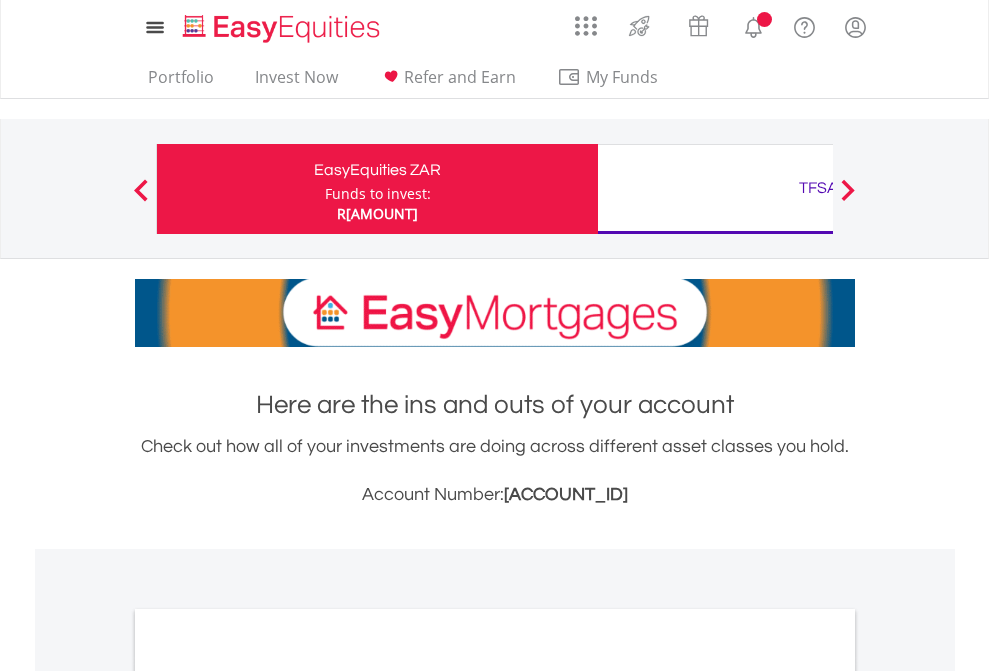 scroll, scrollTop: 0, scrollLeft: 0, axis: both 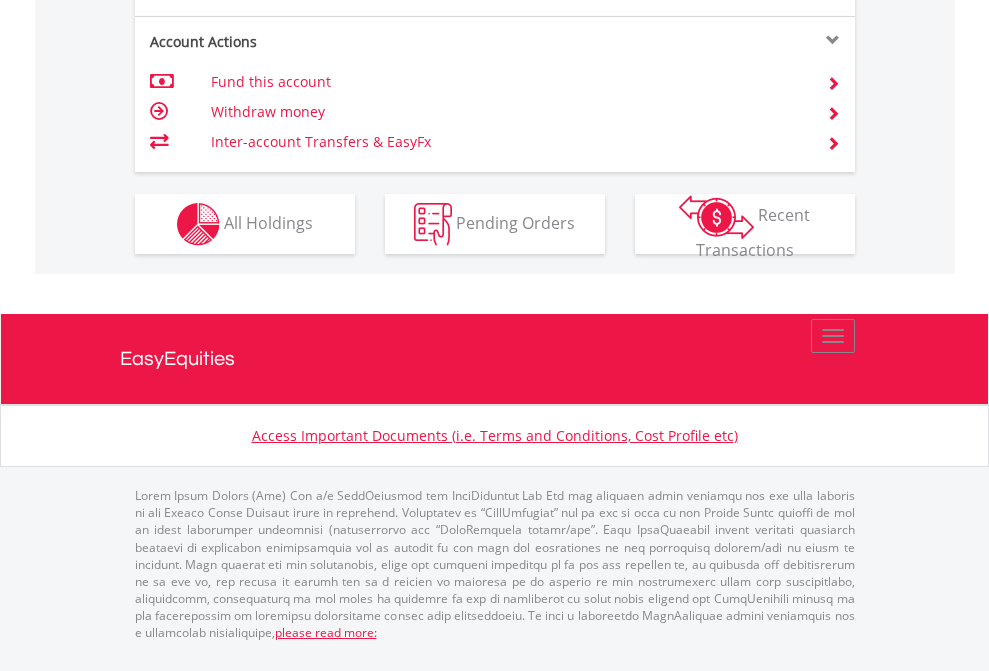 click on "Investment types" at bounding box center [706, -337] 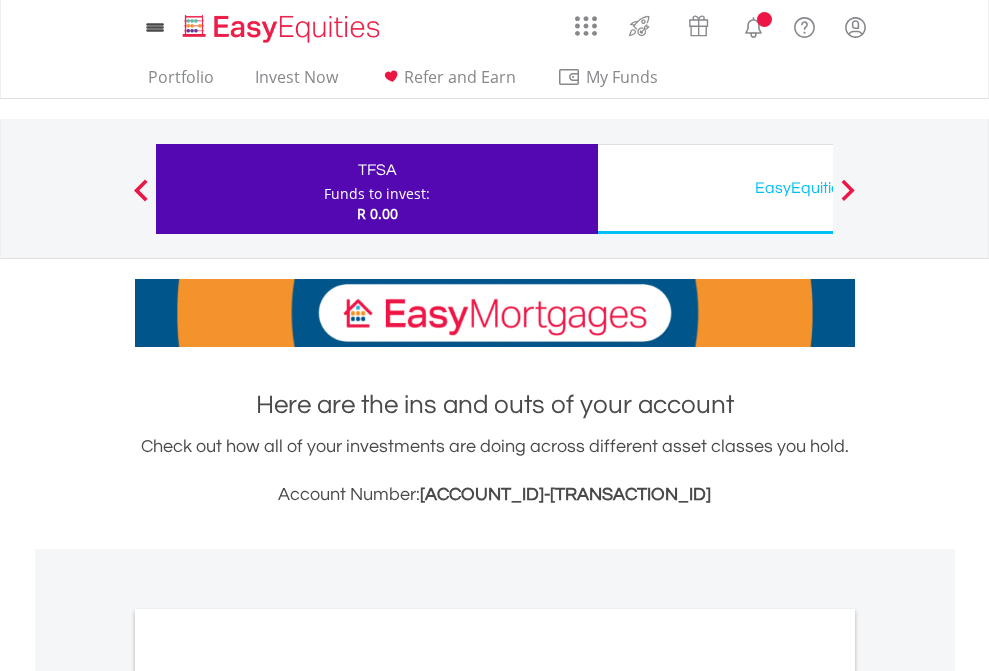 scroll, scrollTop: 0, scrollLeft: 0, axis: both 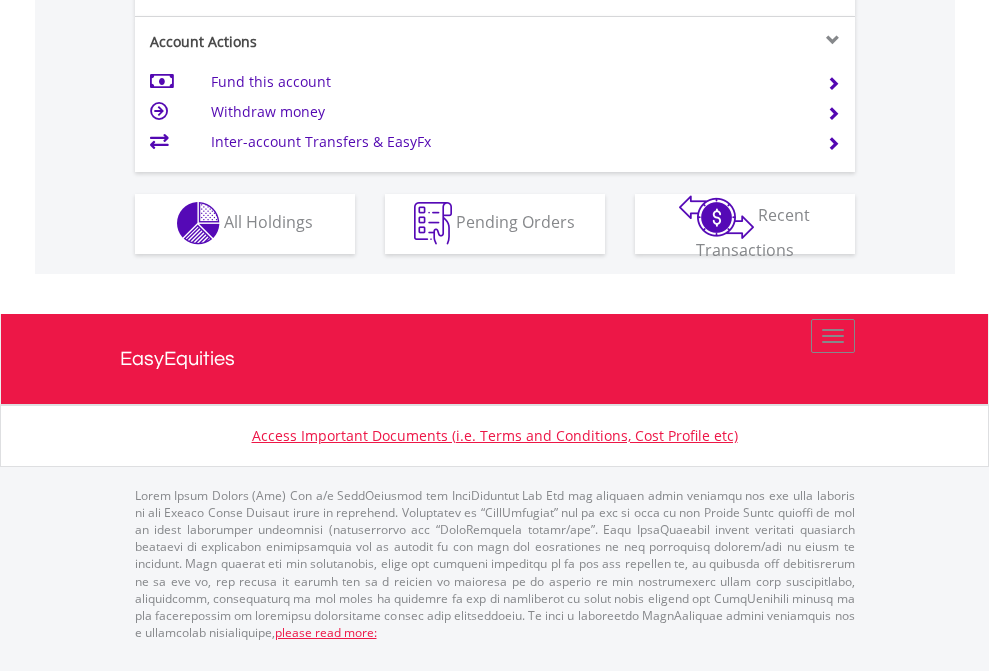 click on "Investment types" at bounding box center [706, -353] 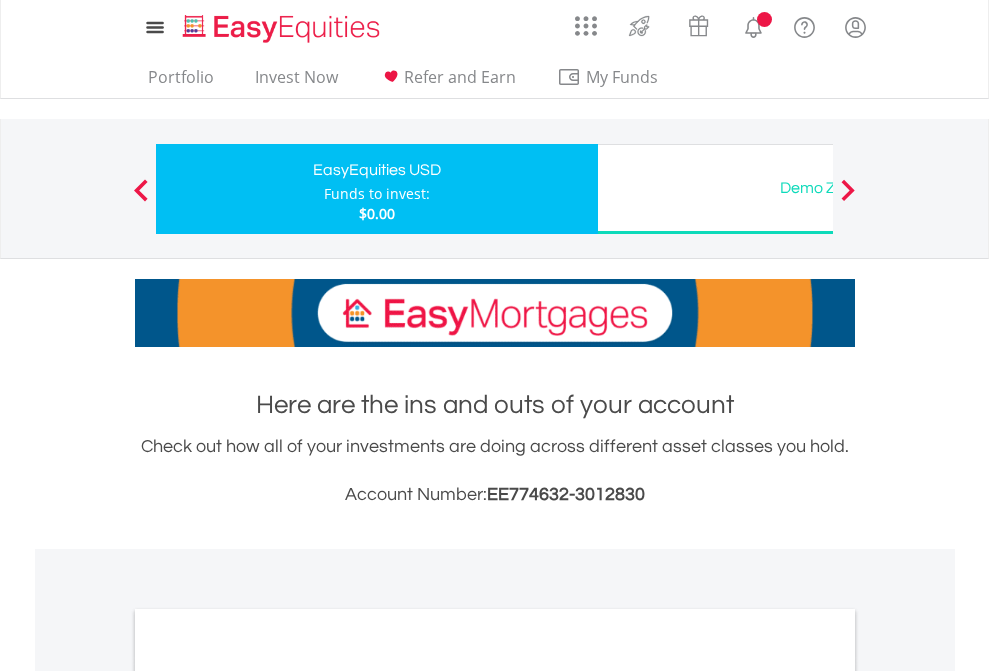 scroll, scrollTop: 0, scrollLeft: 0, axis: both 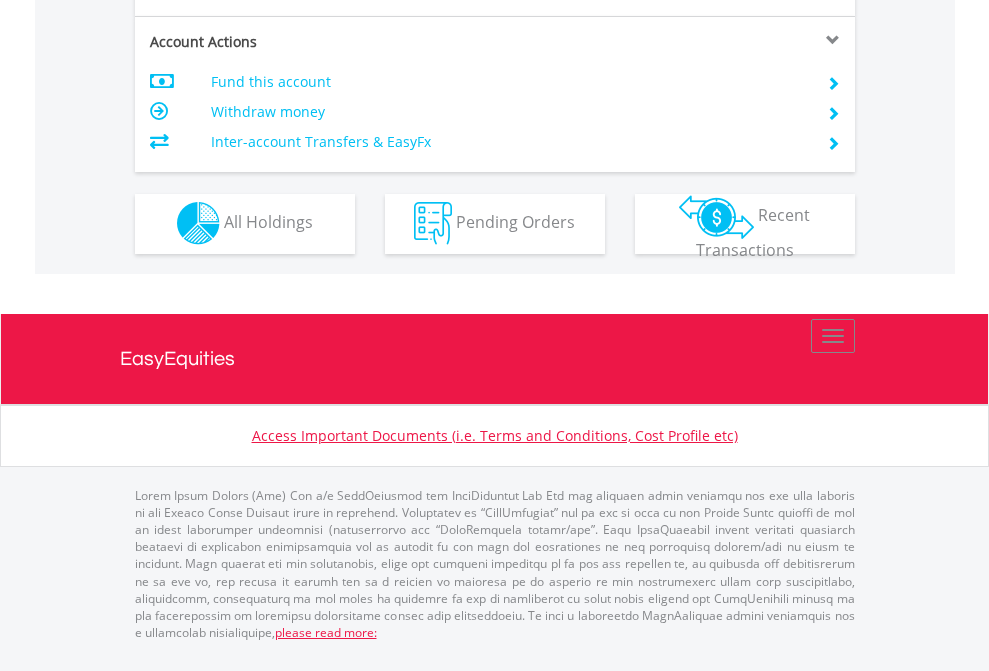 click on "Investment types" at bounding box center (706, -353) 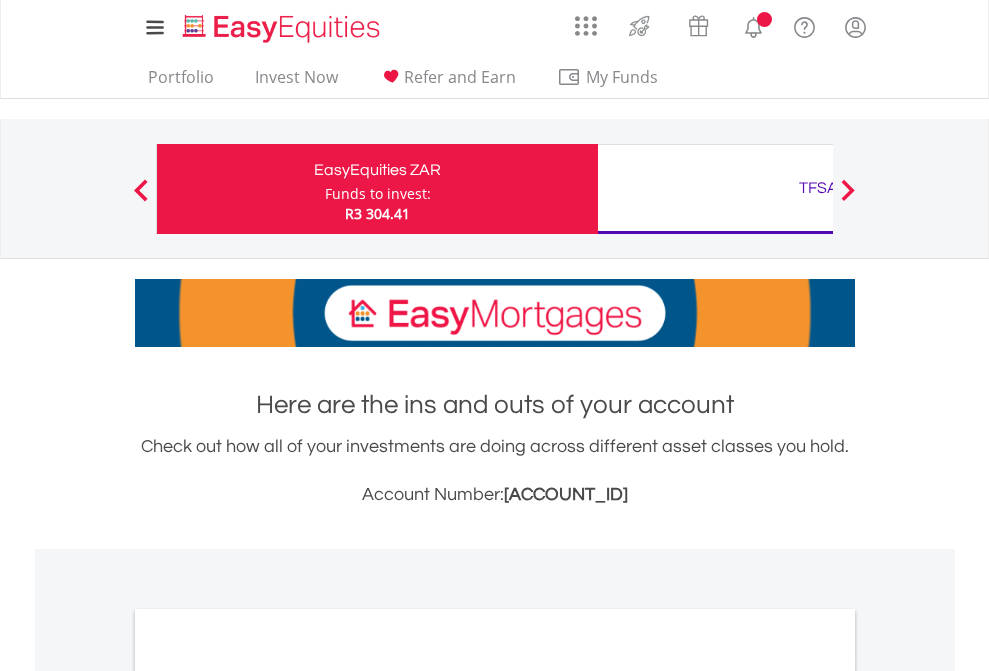 scroll, scrollTop: 1202, scrollLeft: 0, axis: vertical 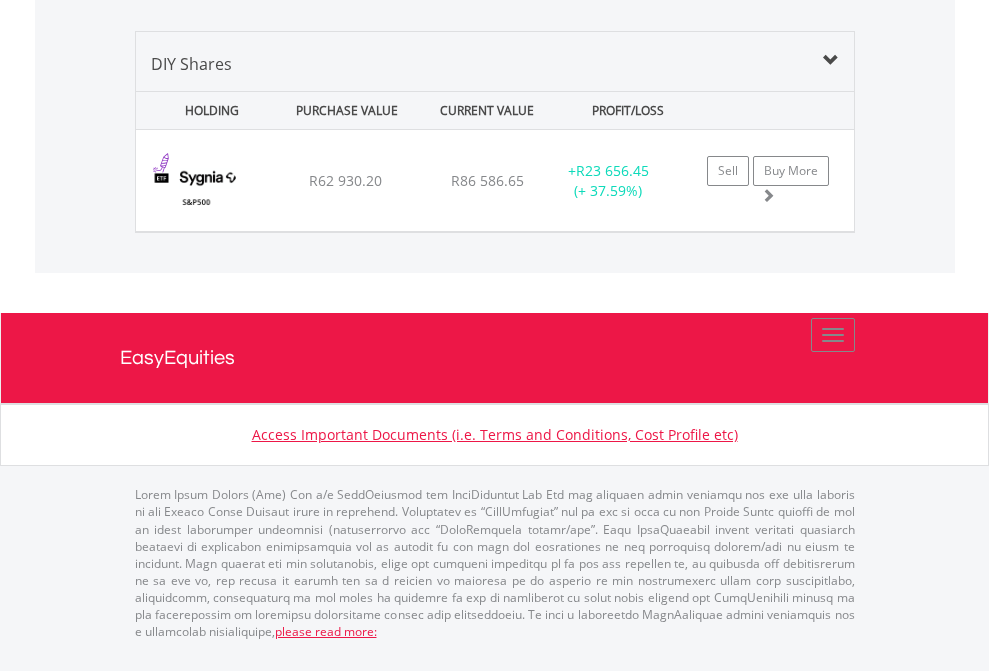 click on "TFSA" at bounding box center [818, -1419] 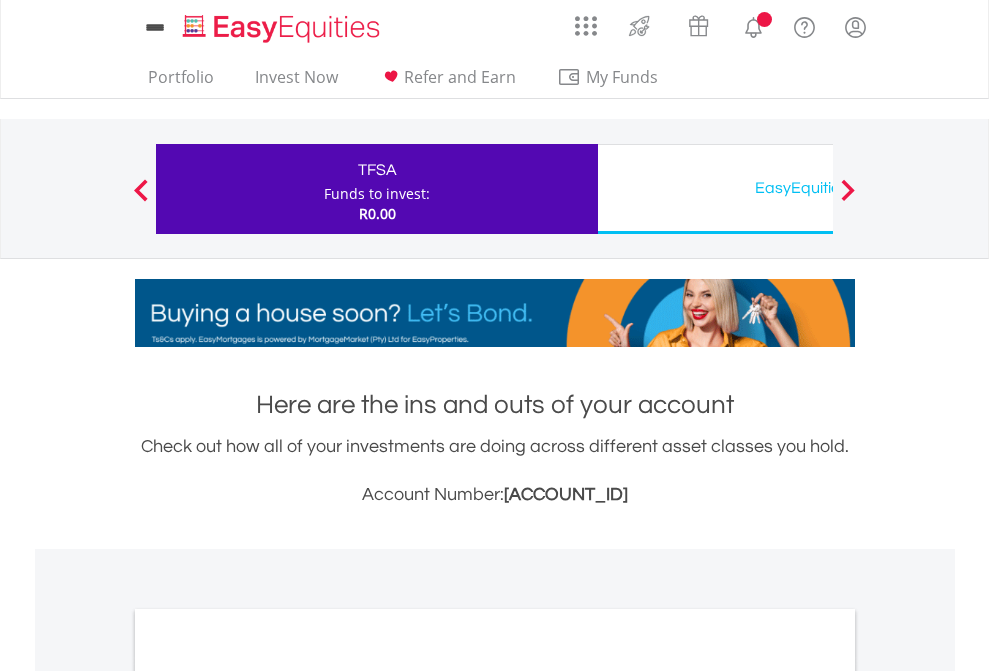 scroll, scrollTop: 1202, scrollLeft: 0, axis: vertical 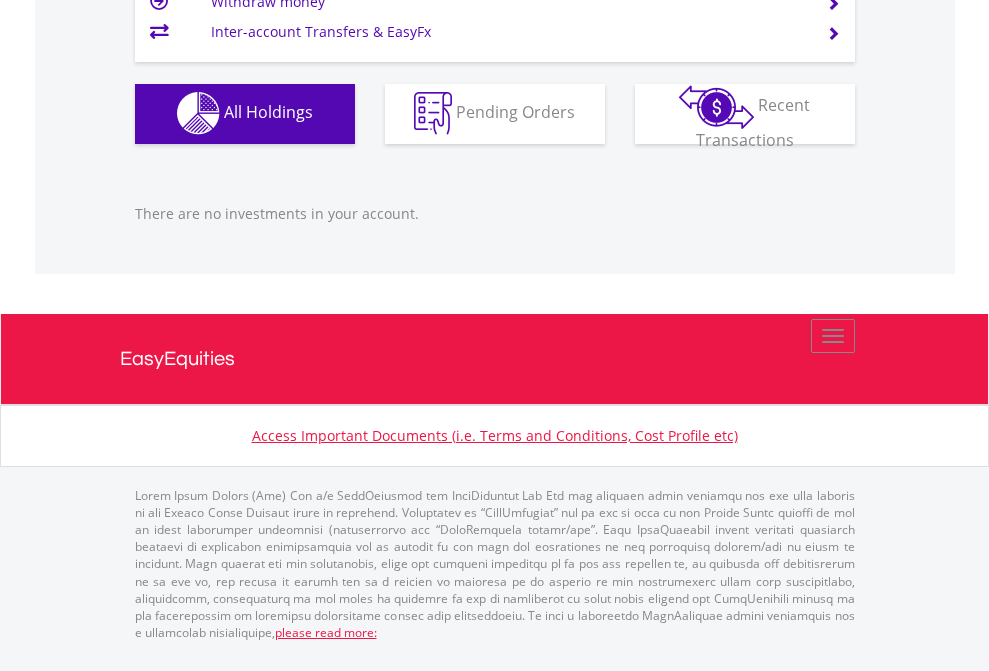 click on "EasyEquities USD" at bounding box center (818, -1142) 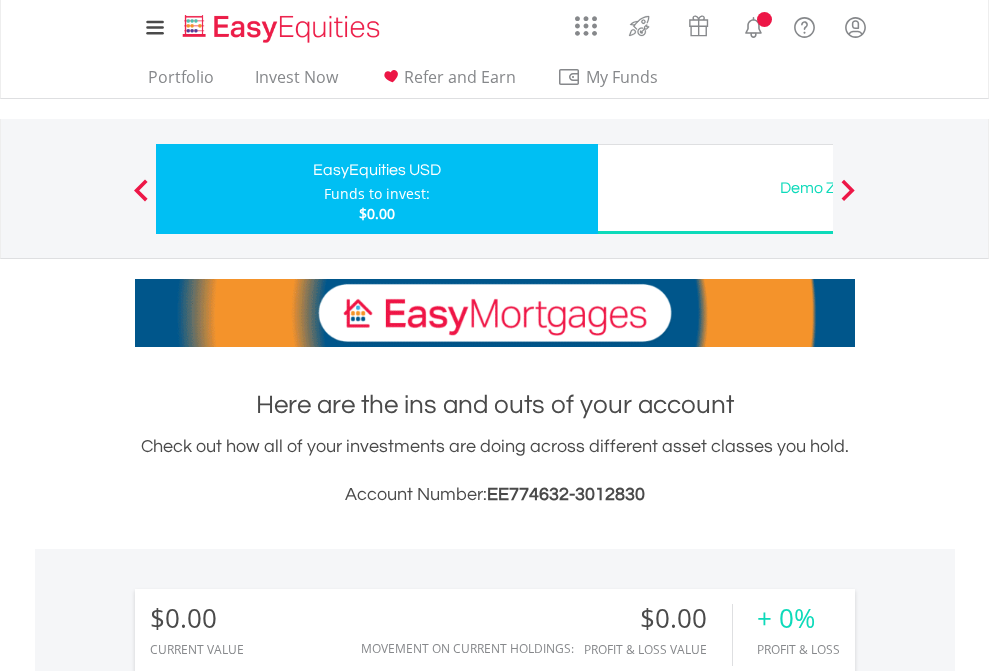 scroll, scrollTop: 0, scrollLeft: 0, axis: both 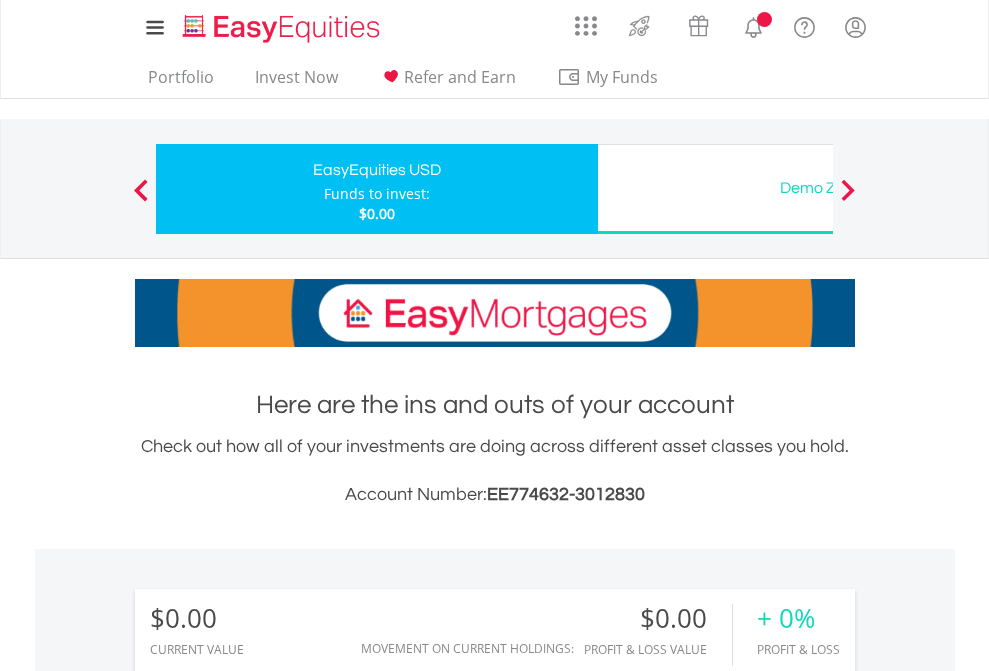 click on "All Holdings" at bounding box center [268, 1442] 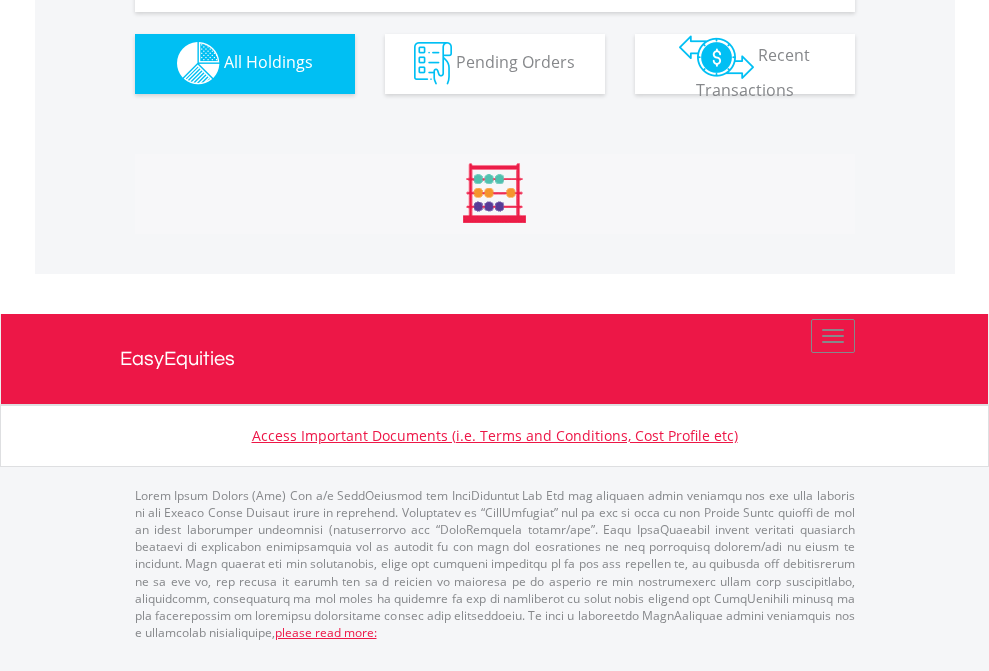 scroll, scrollTop: 1980, scrollLeft: 0, axis: vertical 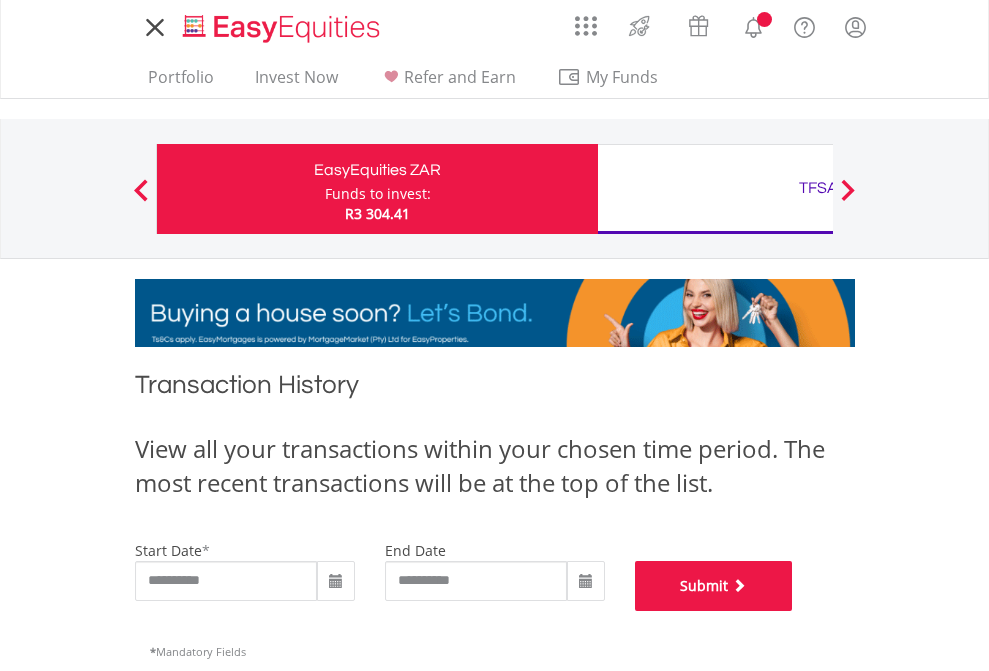 click on "Submit" at bounding box center (714, 586) 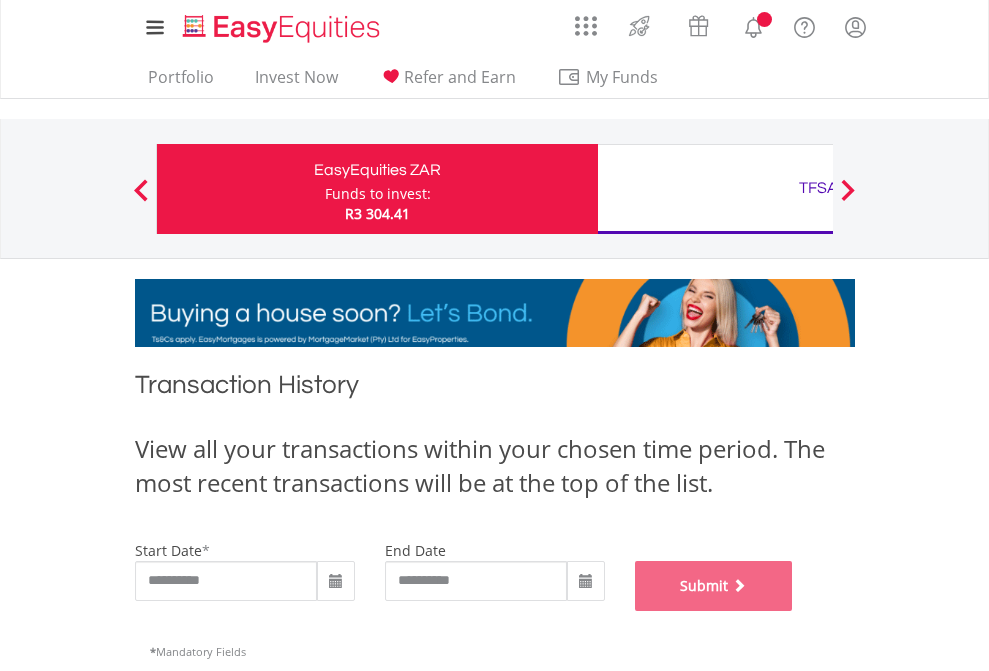 scroll, scrollTop: 811, scrollLeft: 0, axis: vertical 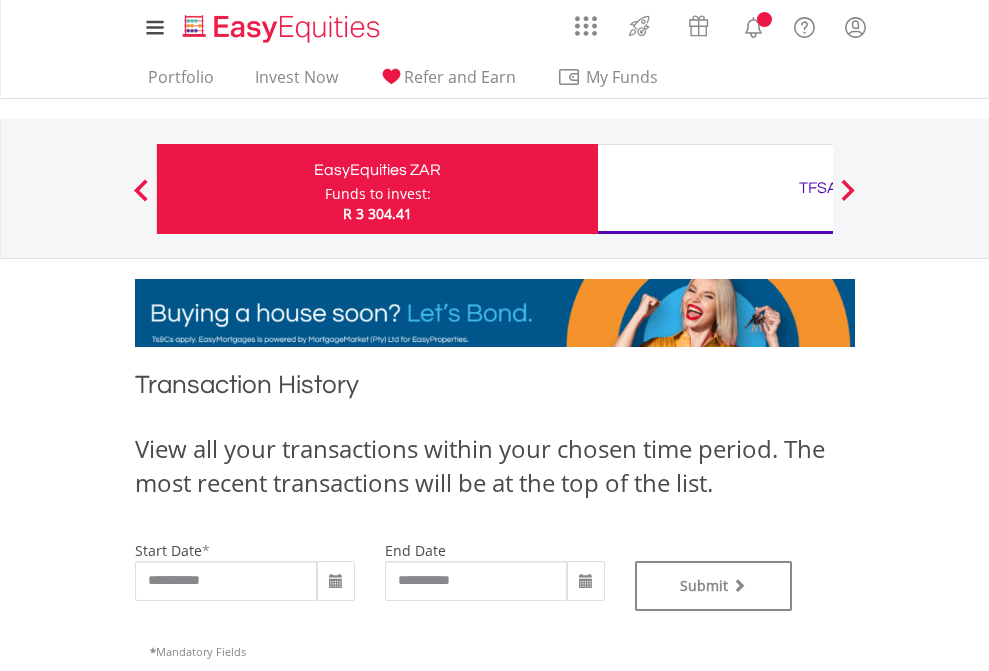 click on "TFSA" at bounding box center (818, 188) 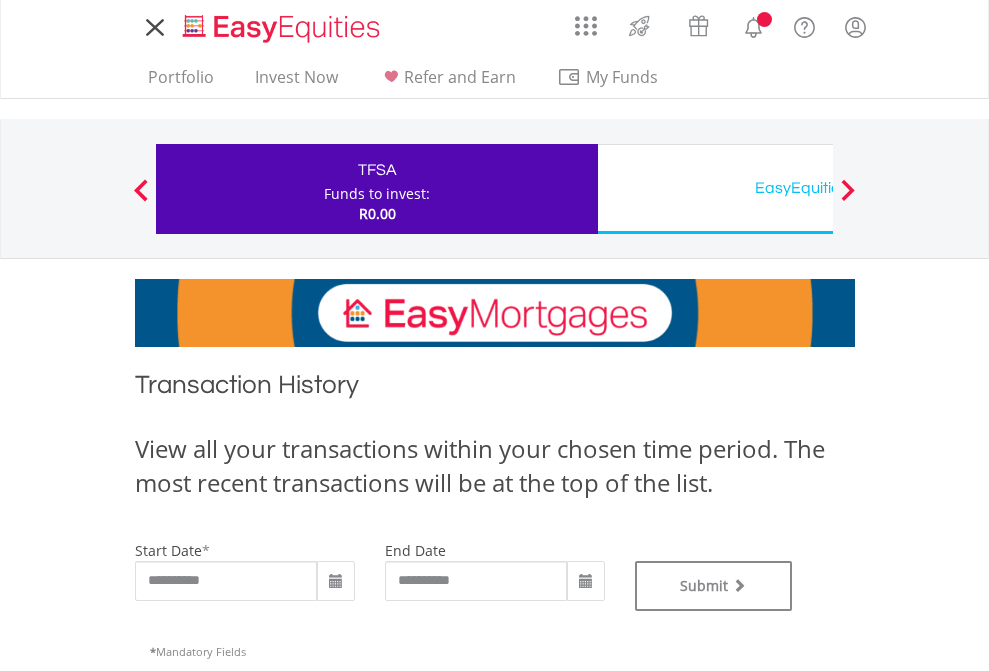 scroll, scrollTop: 0, scrollLeft: 0, axis: both 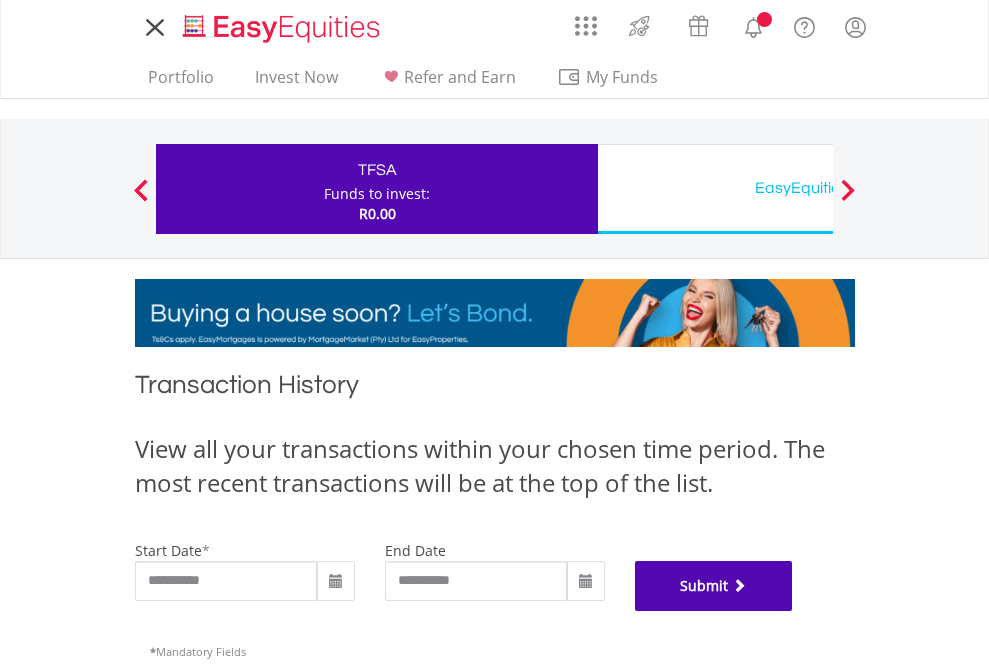 click on "Submit" at bounding box center [714, 586] 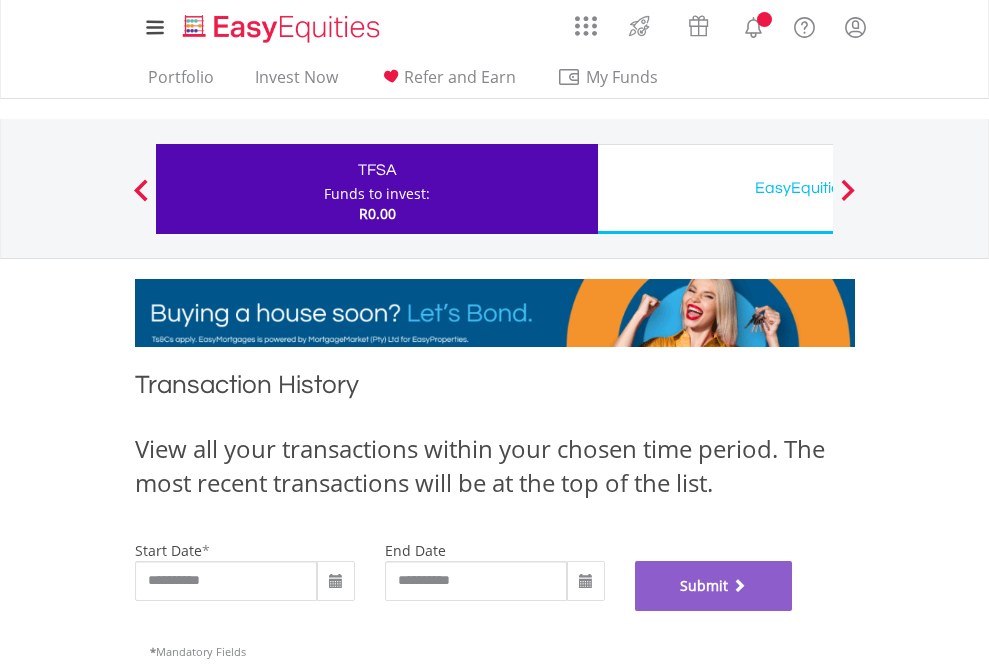 scroll, scrollTop: 811, scrollLeft: 0, axis: vertical 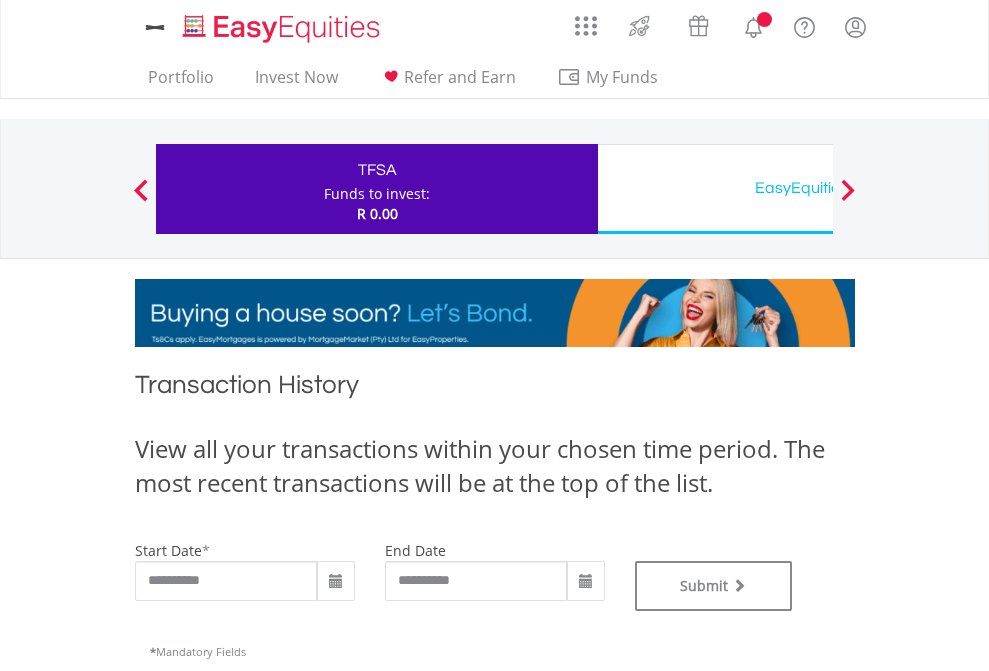 click on "EasyEquities USD" at bounding box center [818, 188] 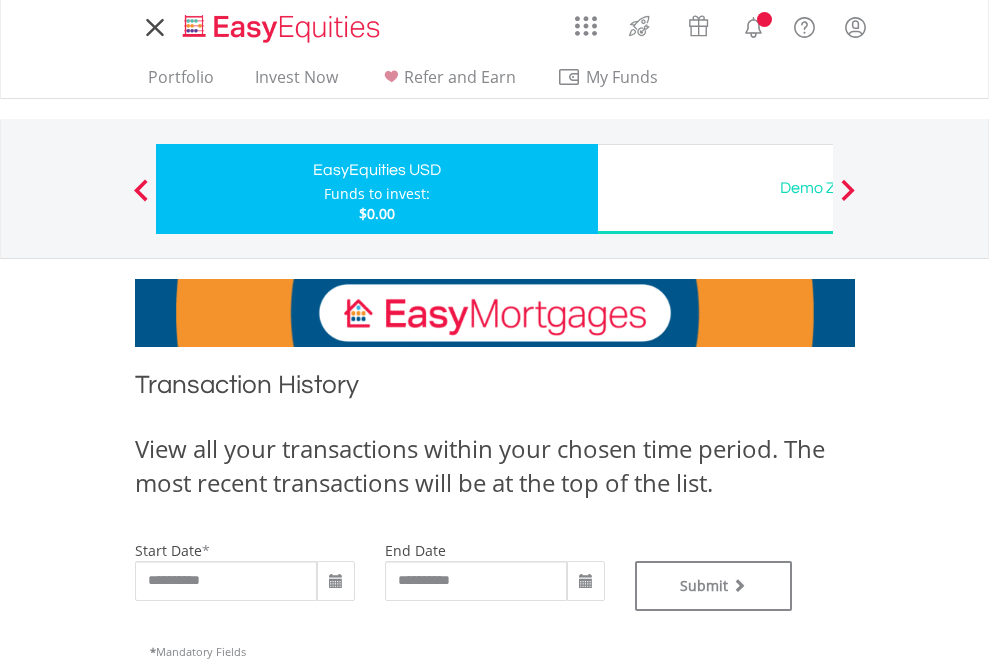 scroll, scrollTop: 0, scrollLeft: 0, axis: both 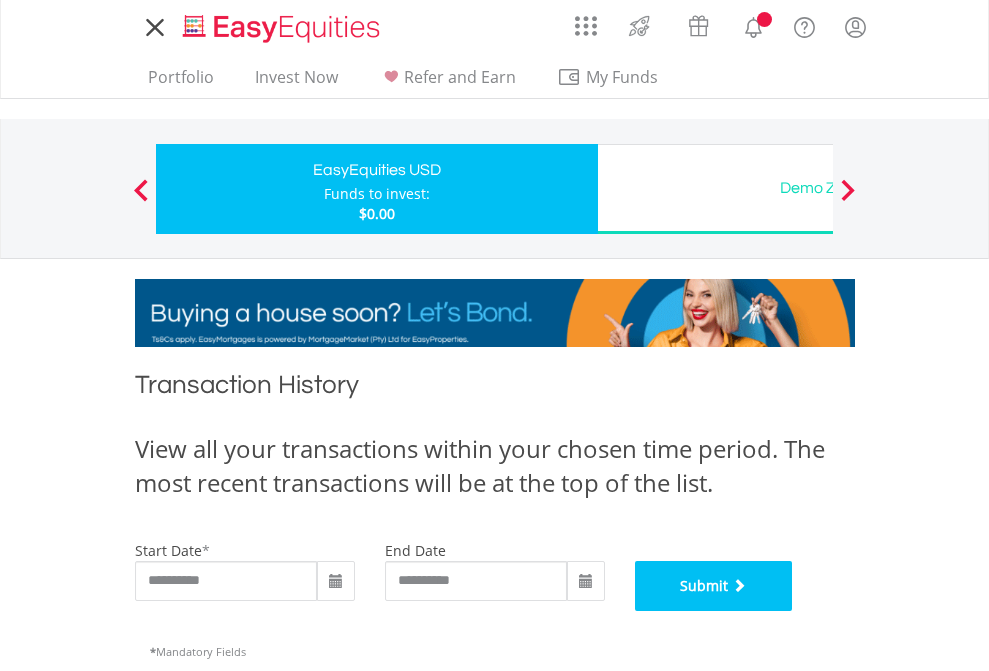 click on "Submit" at bounding box center (714, 586) 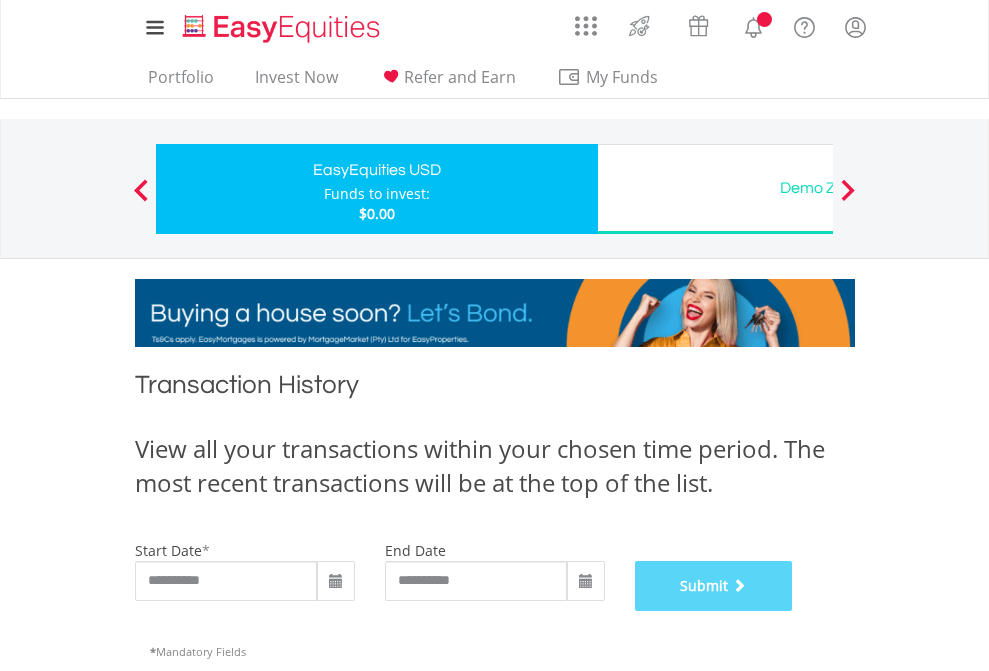 scroll, scrollTop: 811, scrollLeft: 0, axis: vertical 